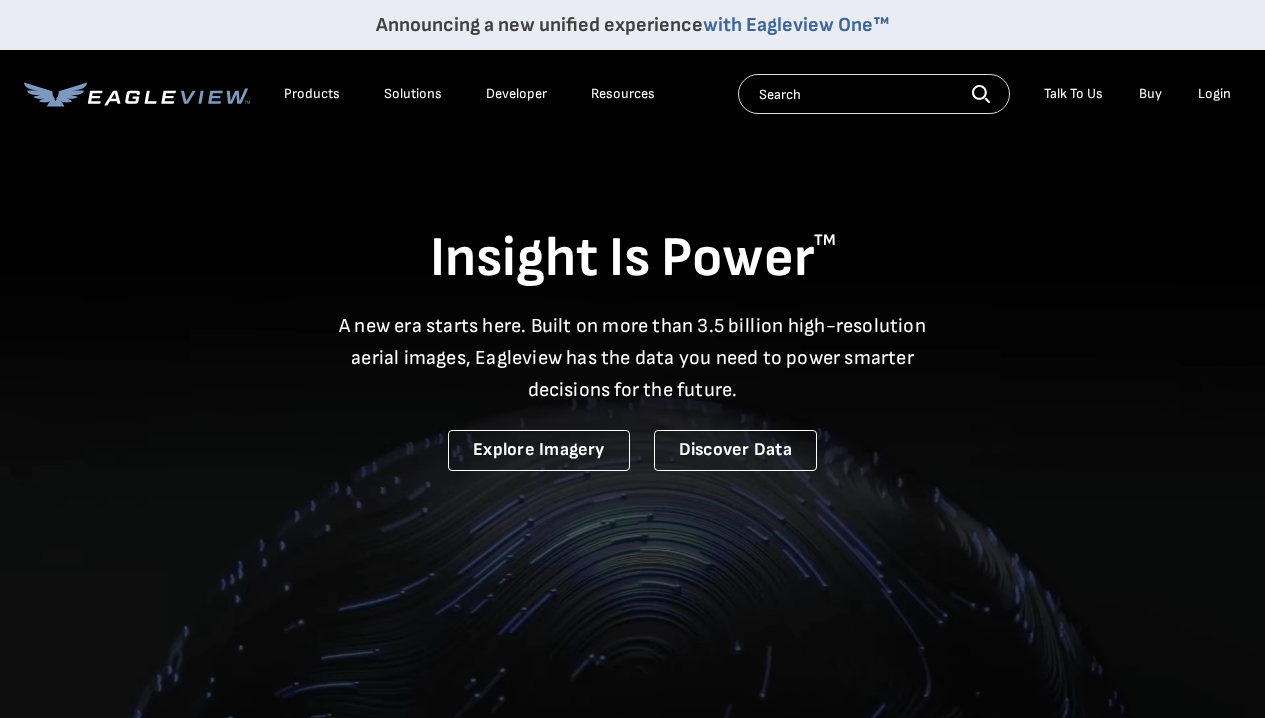 scroll, scrollTop: 0, scrollLeft: 0, axis: both 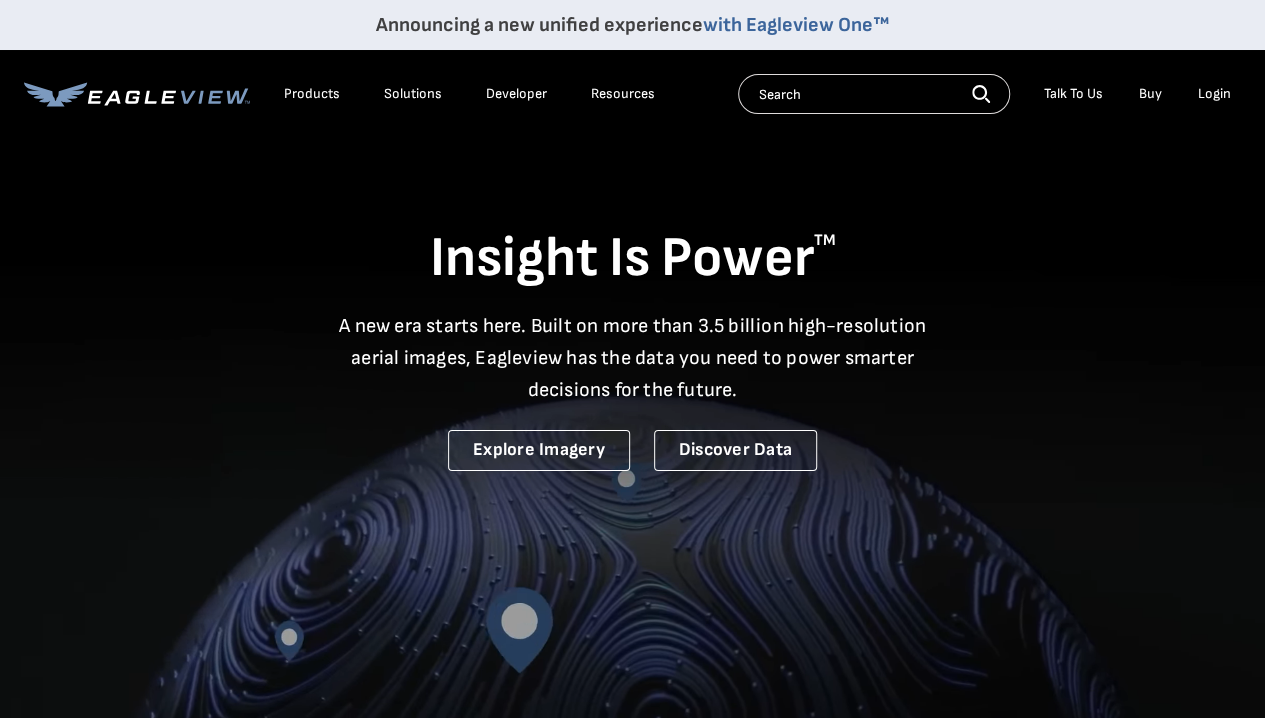 click on "Talk To Us" at bounding box center [1073, 94] 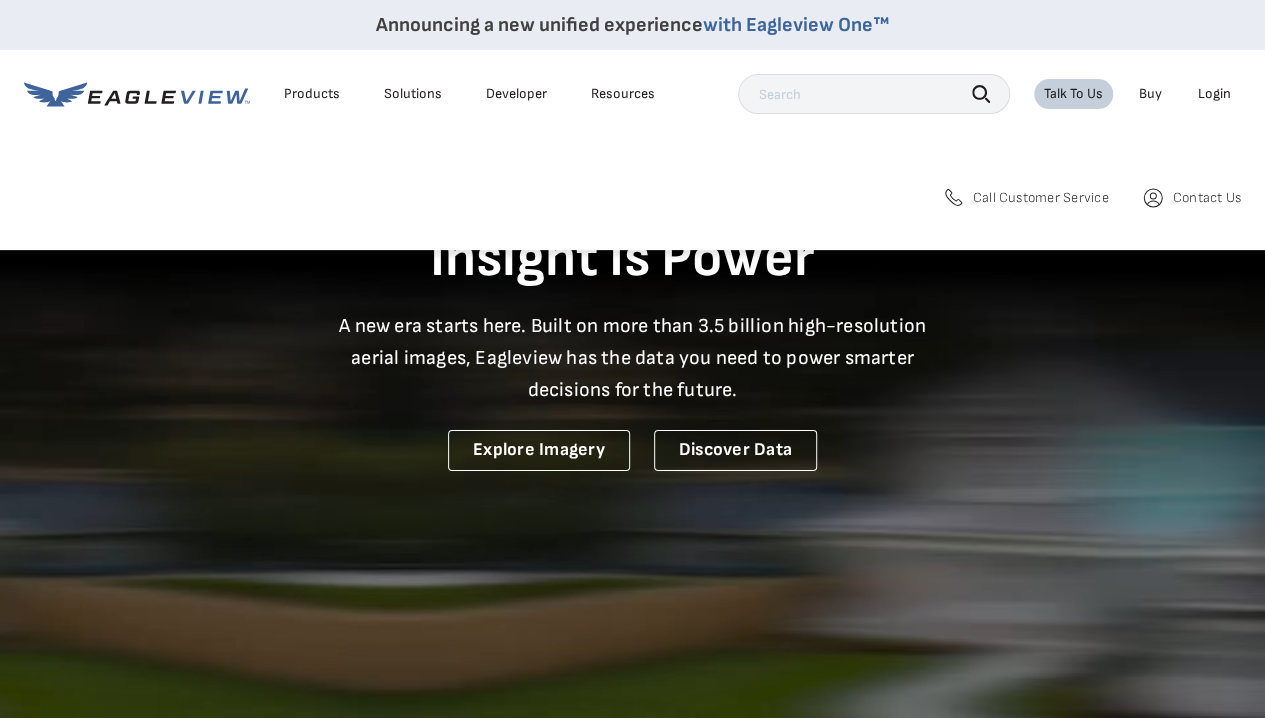 click on "Call Customer Service" at bounding box center [1041, 198] 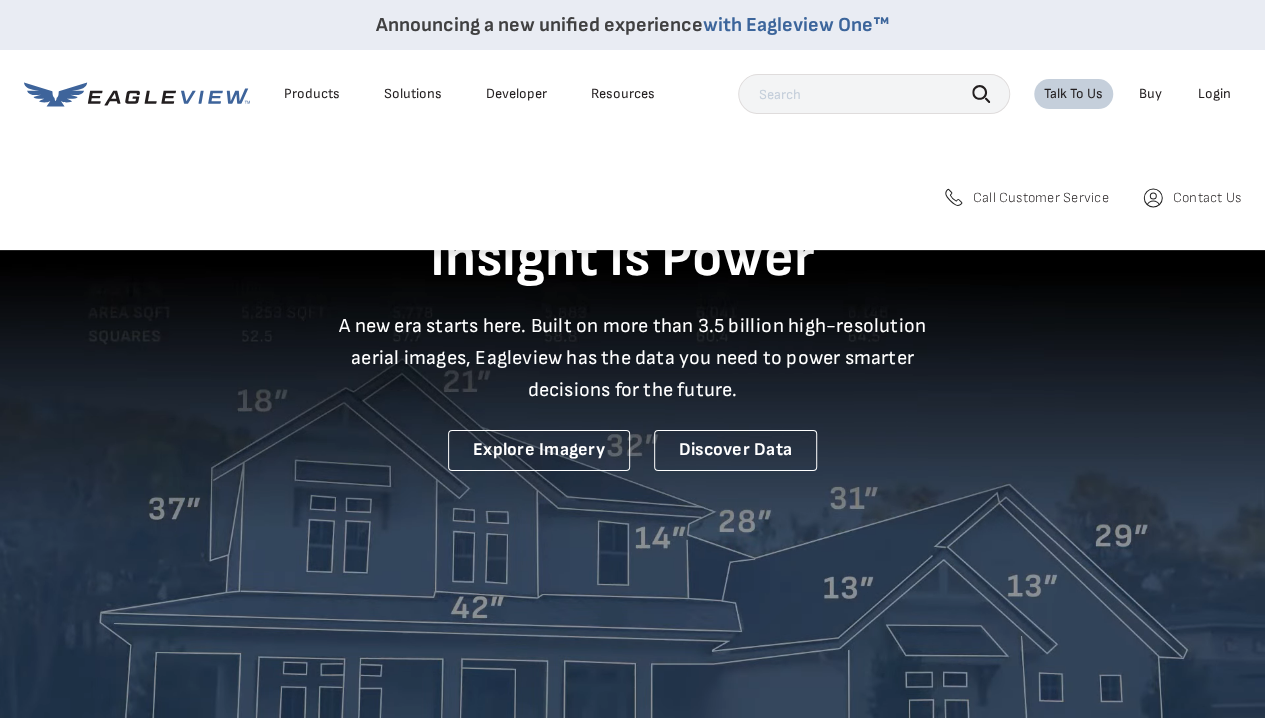 click on "Login" at bounding box center (1214, 94) 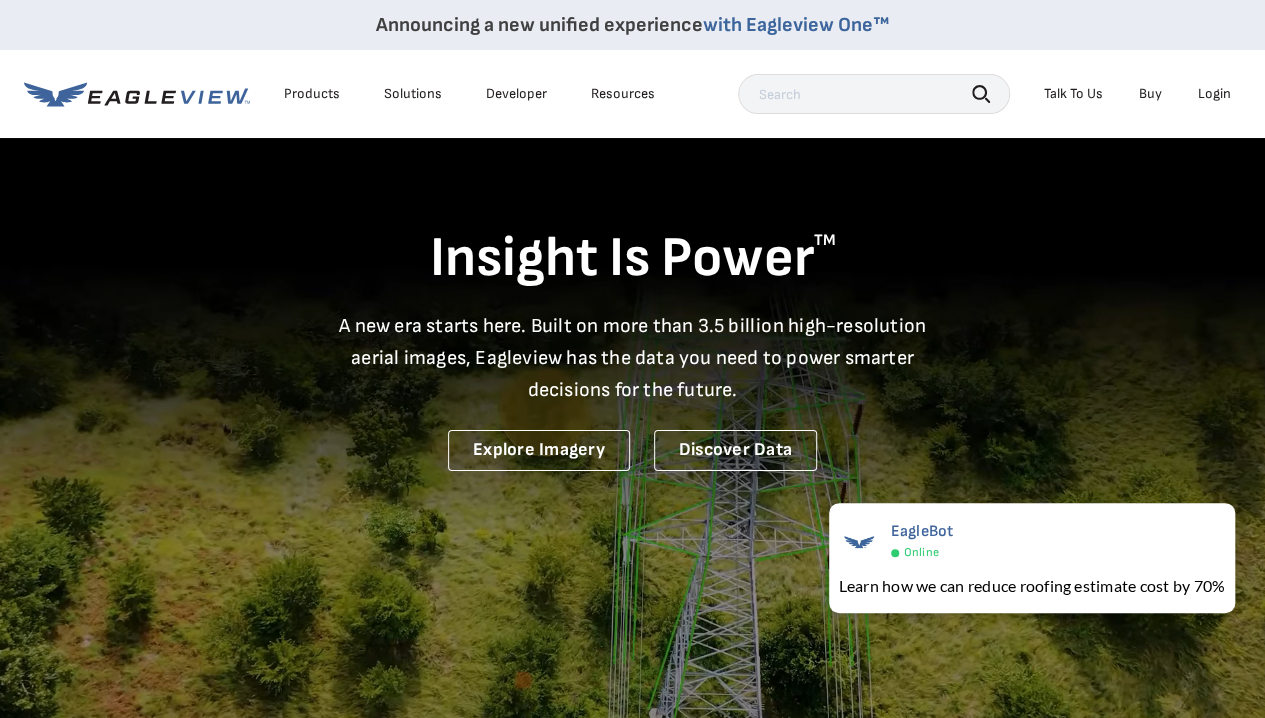 click on "Login" at bounding box center [1214, 94] 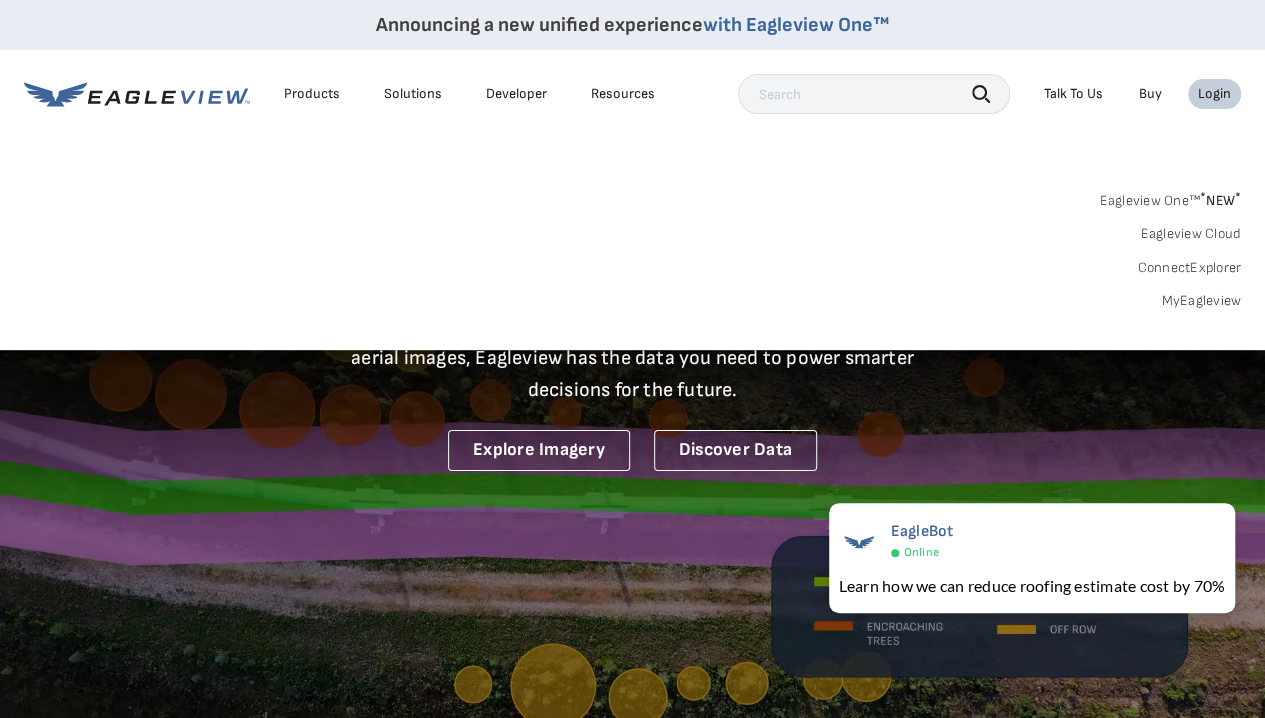 click on "Login" at bounding box center [1214, 94] 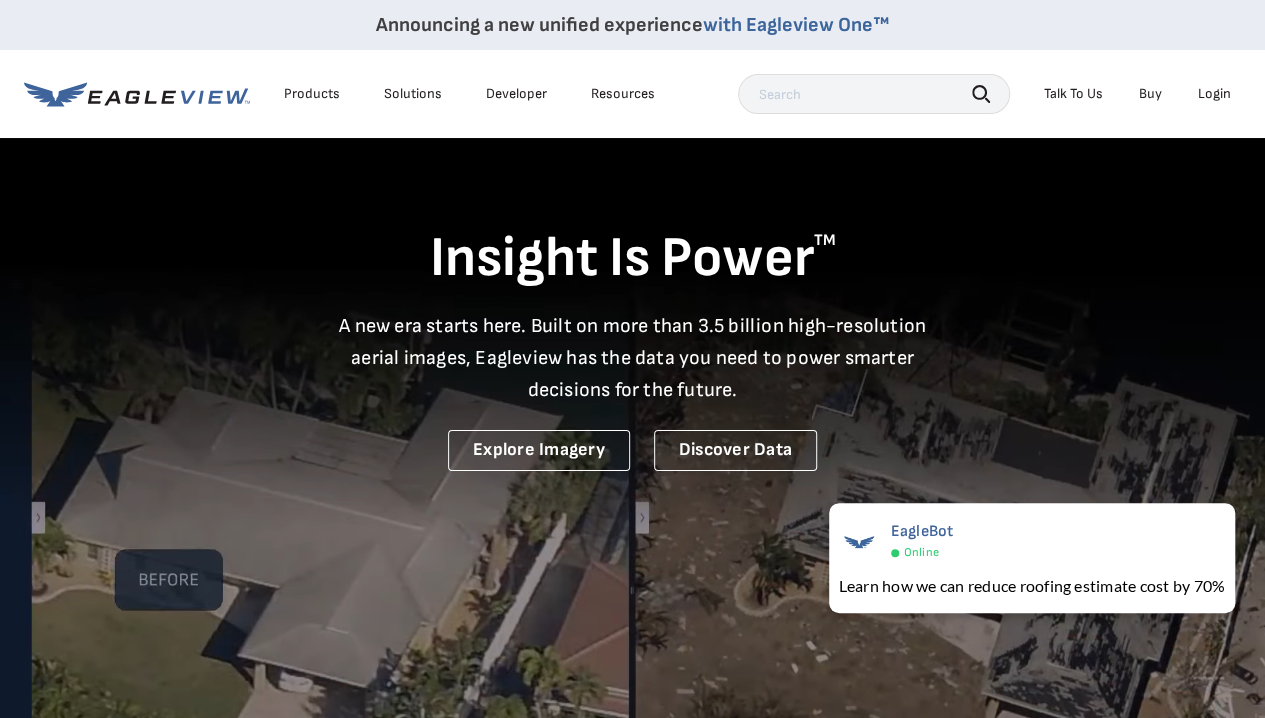 click on "Login" at bounding box center [1214, 94] 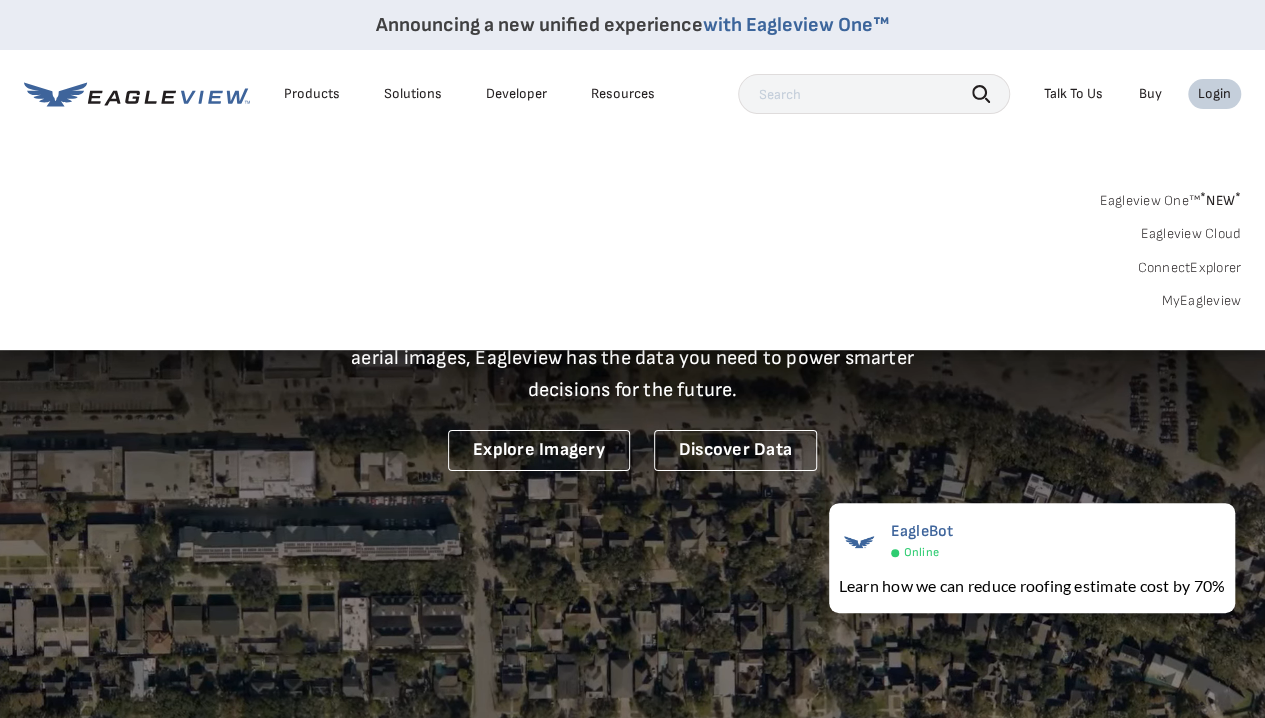 click on "MyEagleview" at bounding box center [1201, 301] 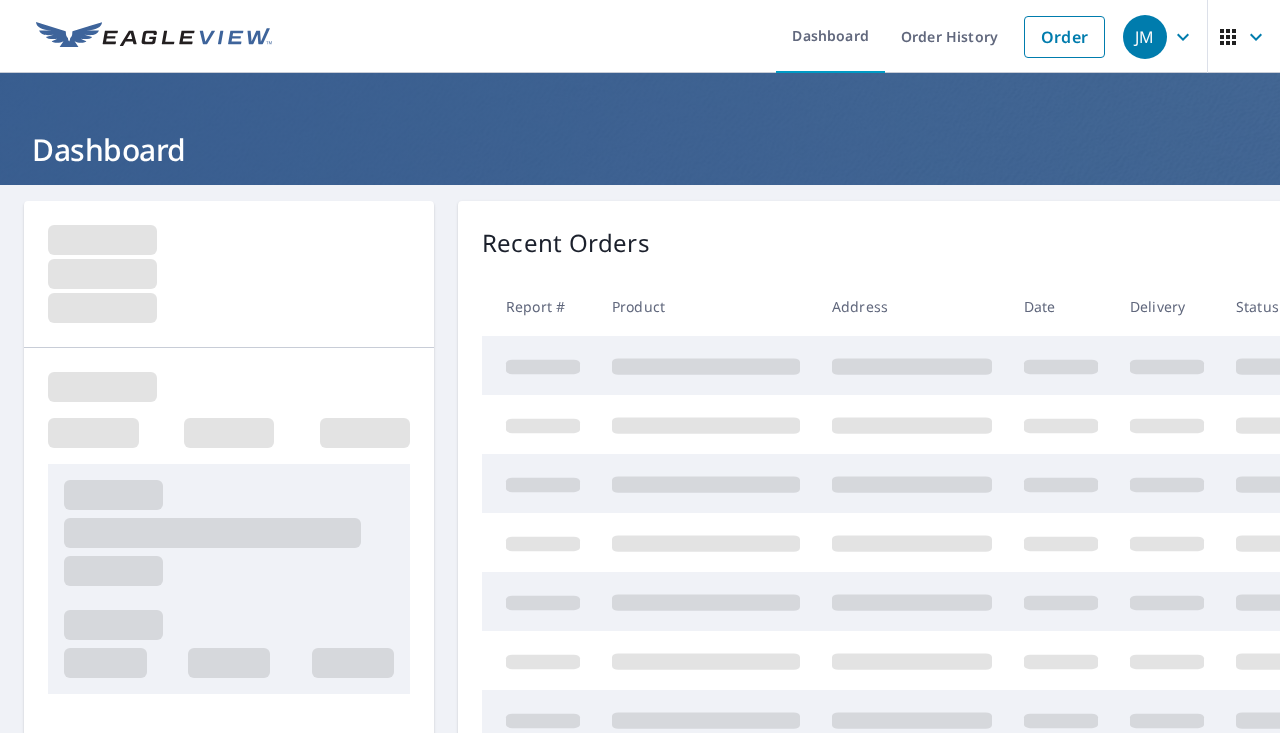 scroll, scrollTop: 0, scrollLeft: 0, axis: both 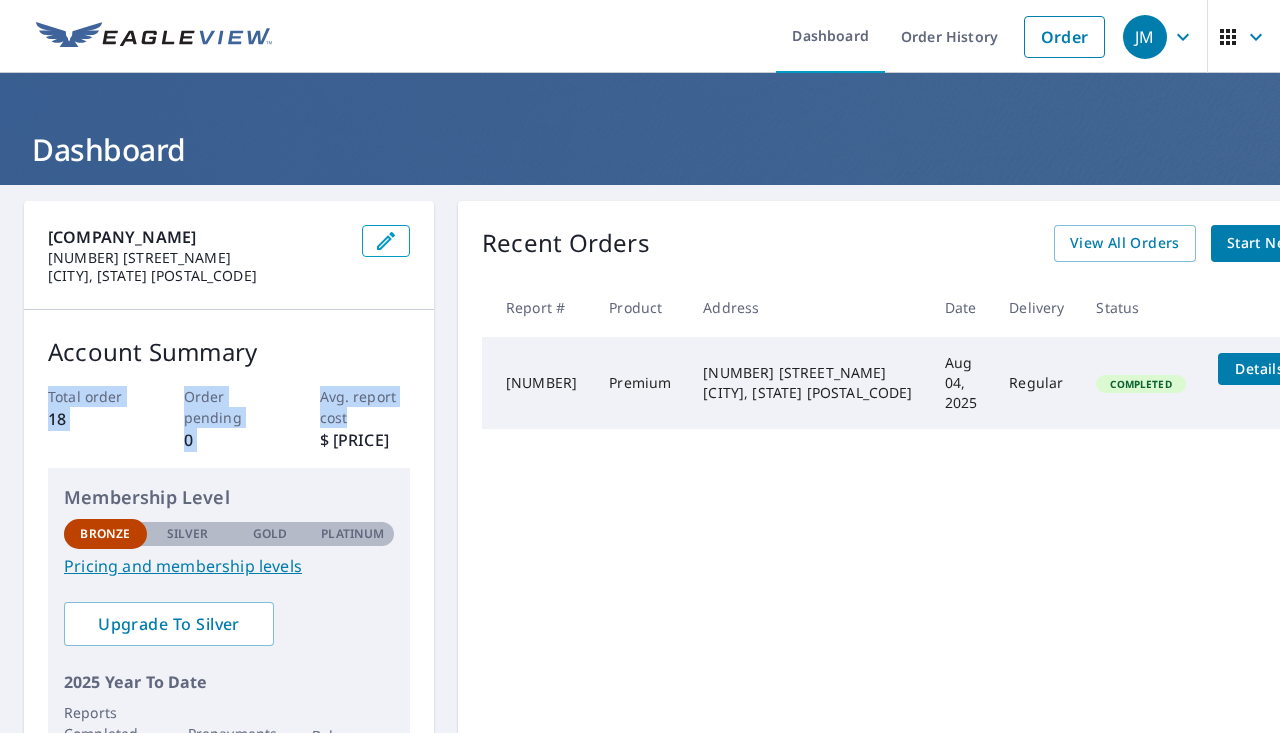 drag, startPoint x: 441, startPoint y: 337, endPoint x: 444, endPoint y: 408, distance: 71.063354 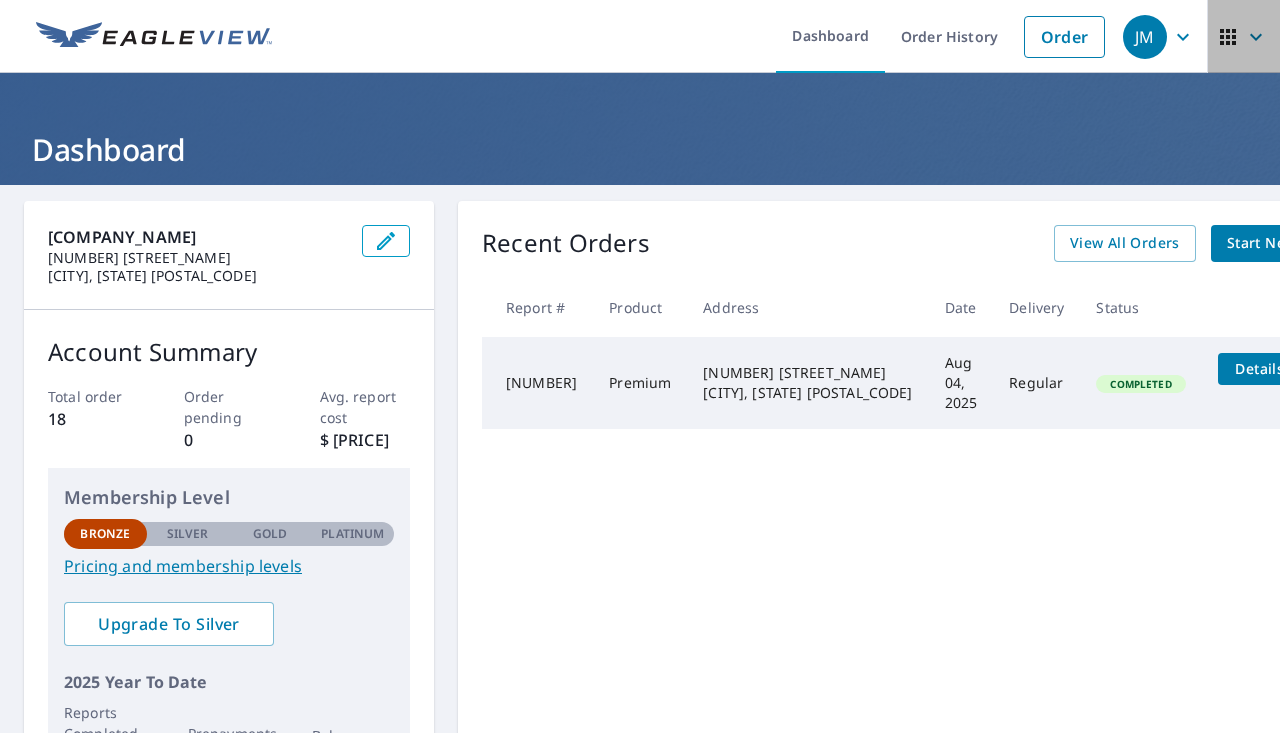 click 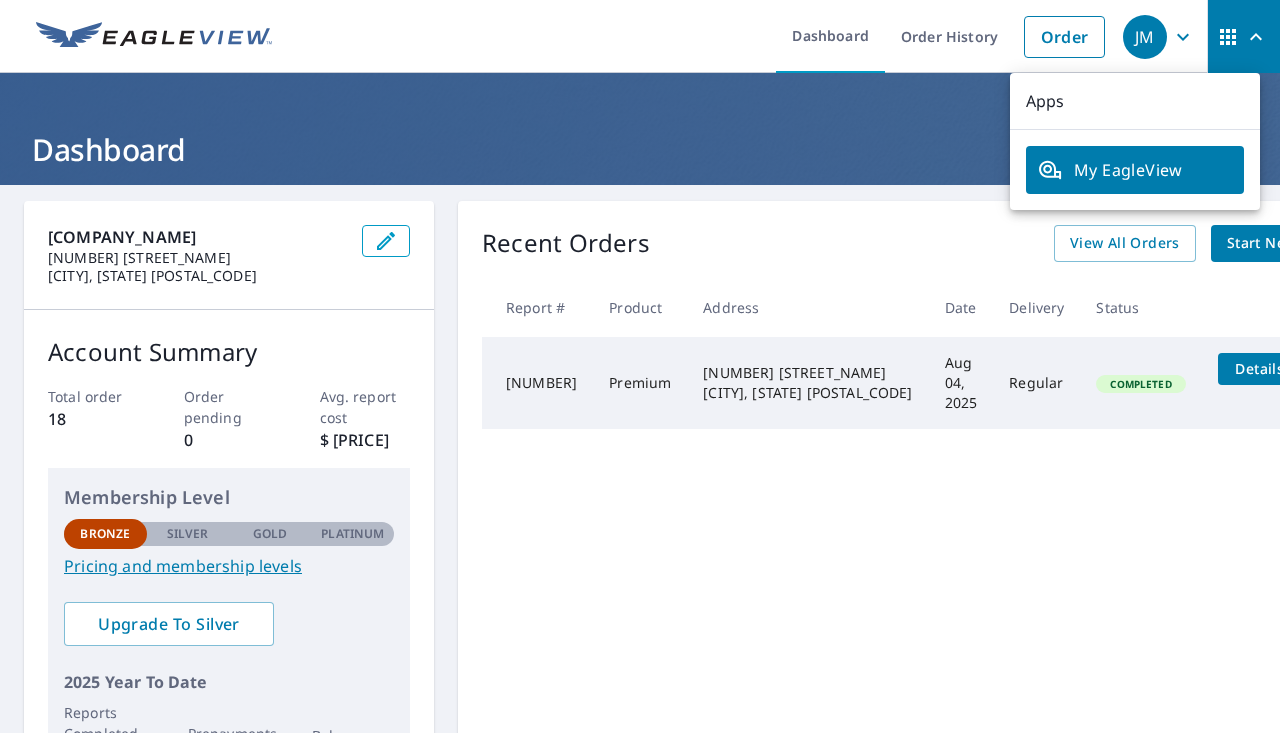 click on "Dashboard" at bounding box center (640, 129) 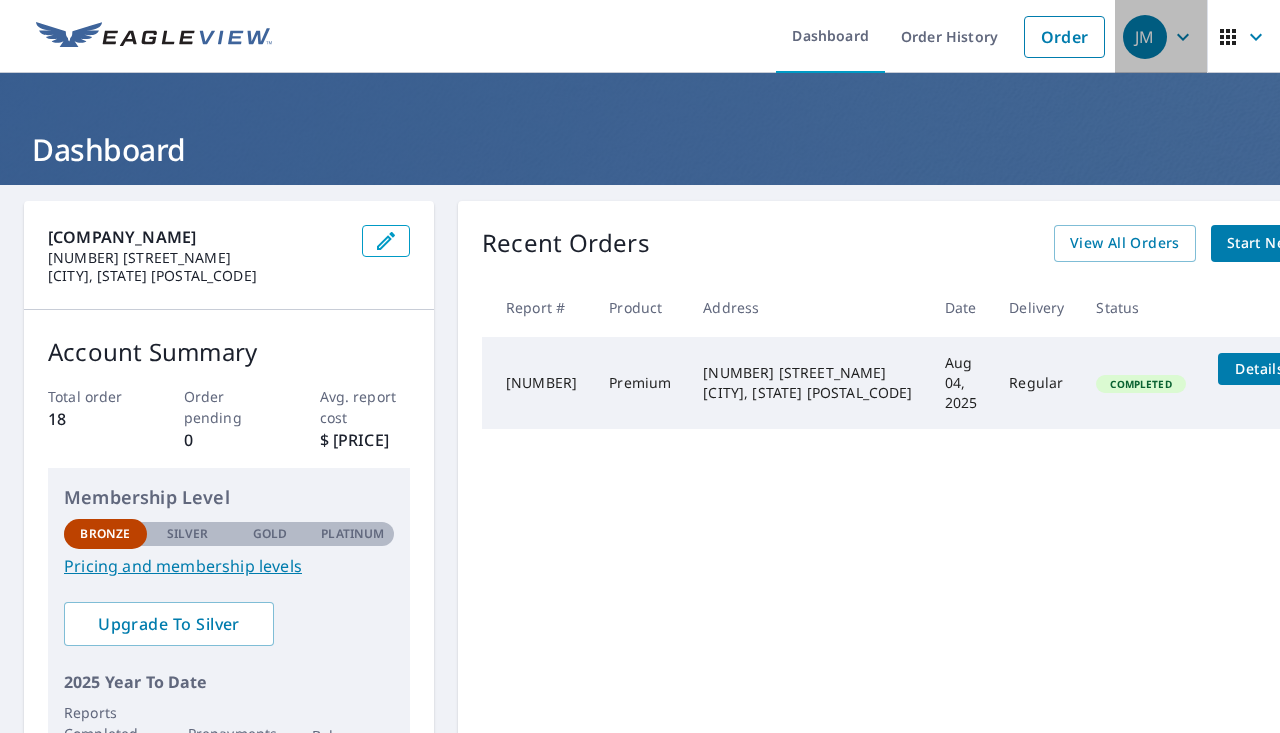 click on "JM" at bounding box center [1145, 37] 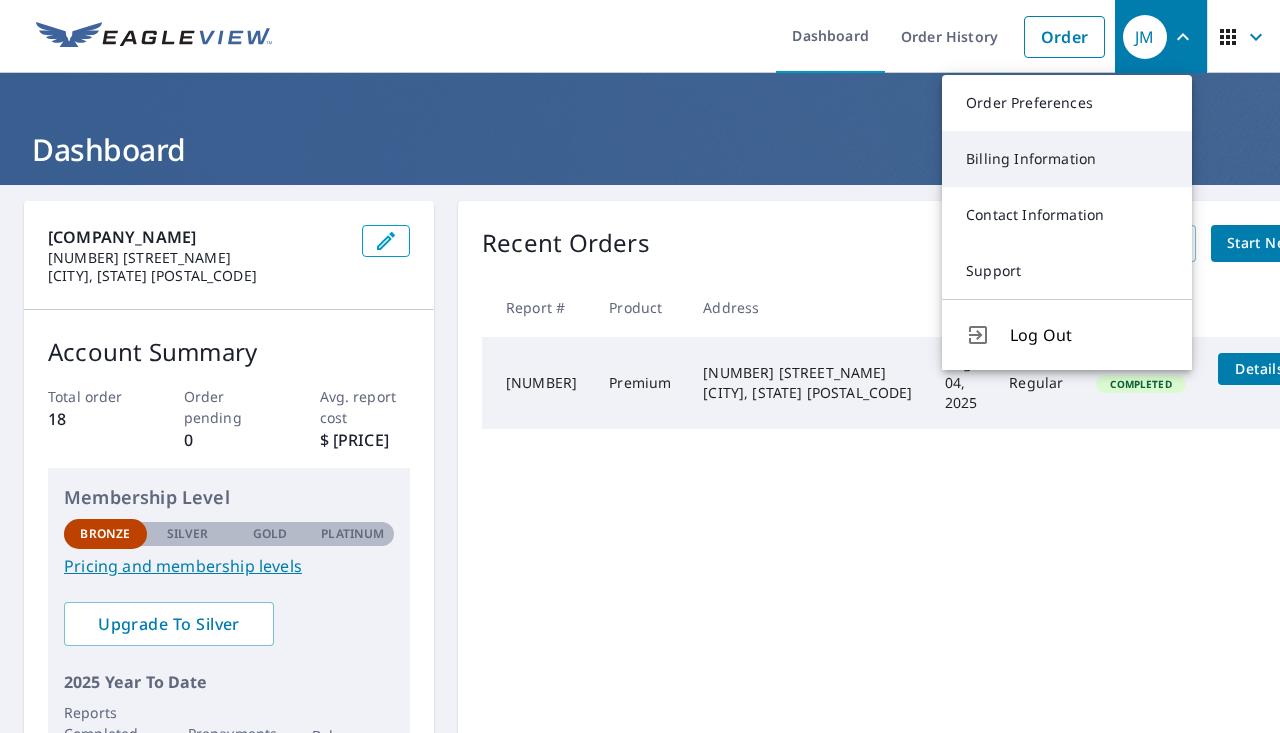 click on "Billing Information" at bounding box center (1067, 159) 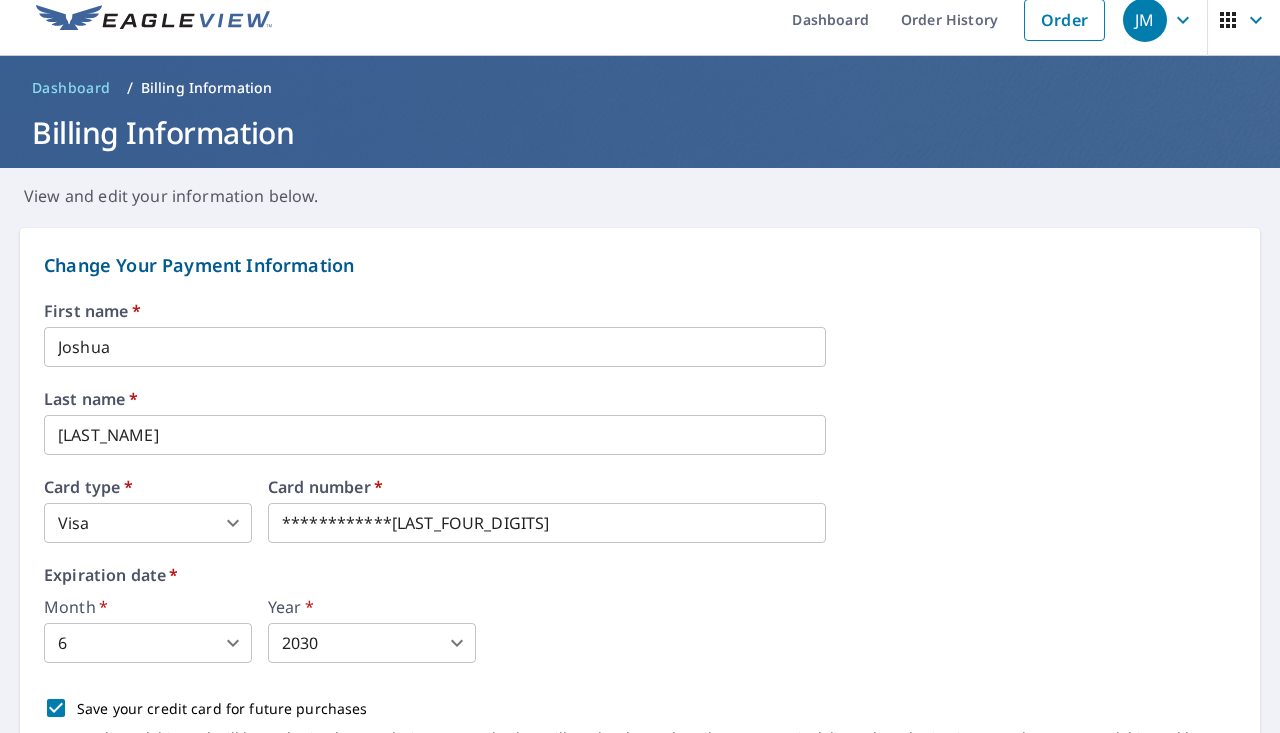 scroll, scrollTop: 0, scrollLeft: 0, axis: both 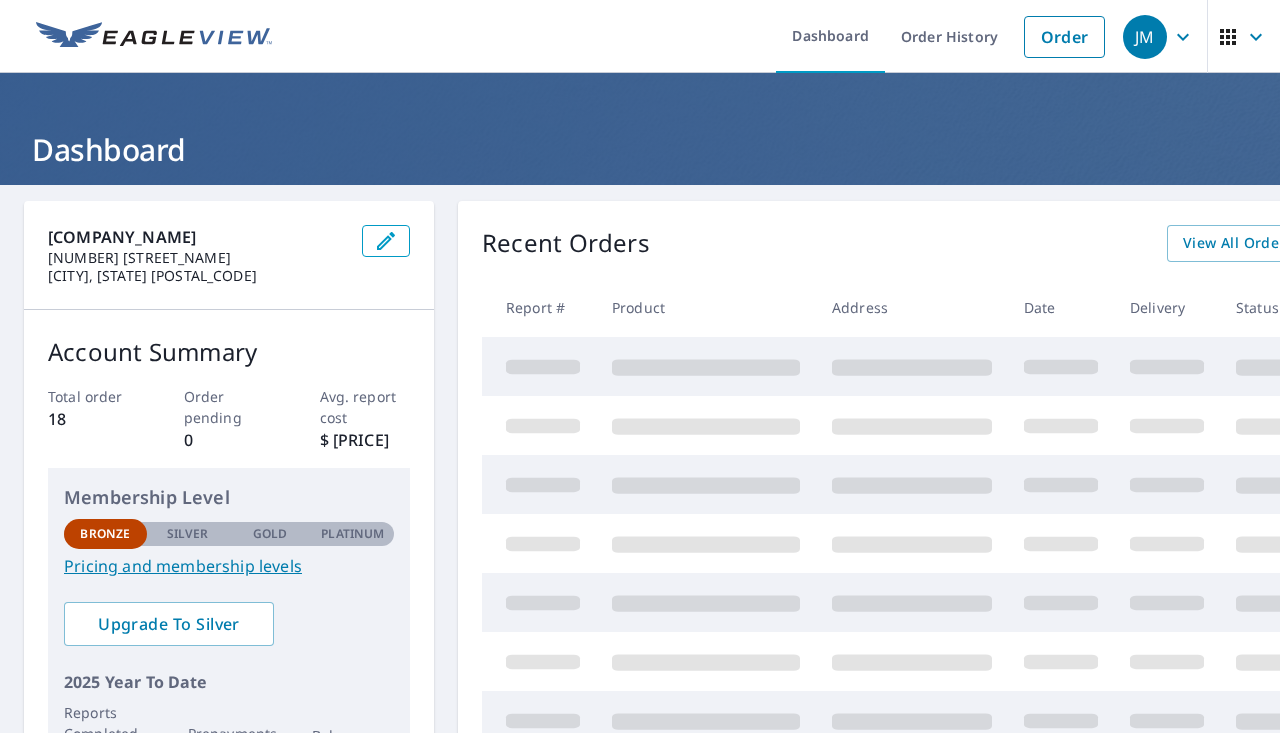 click on "JM" at bounding box center [1145, 37] 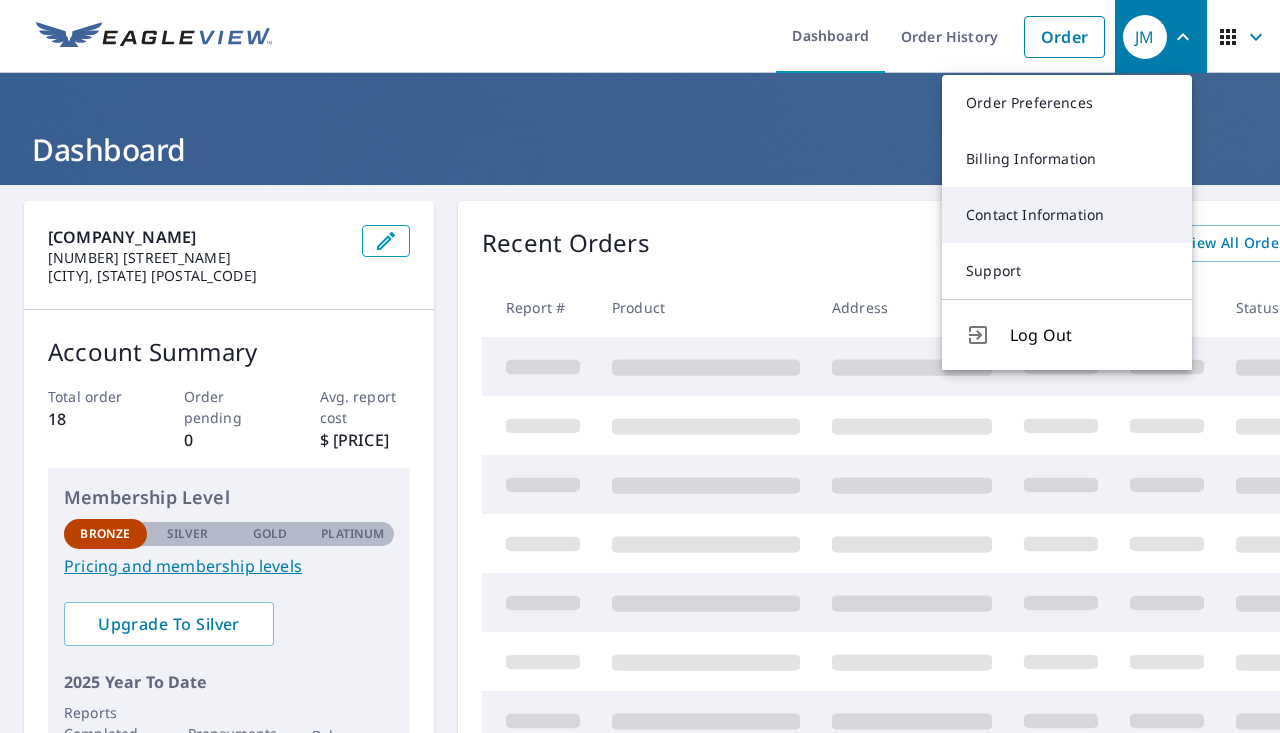 click on "Contact Information" at bounding box center (1067, 215) 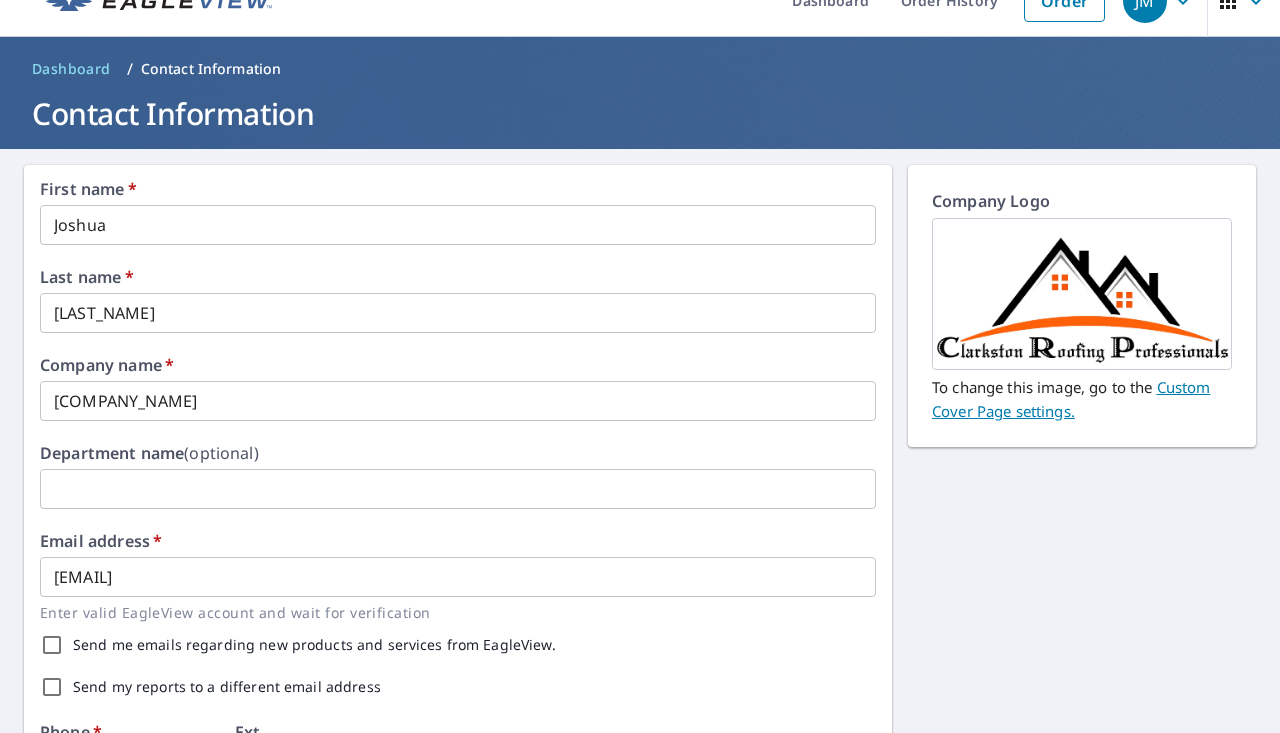 scroll, scrollTop: 0, scrollLeft: 0, axis: both 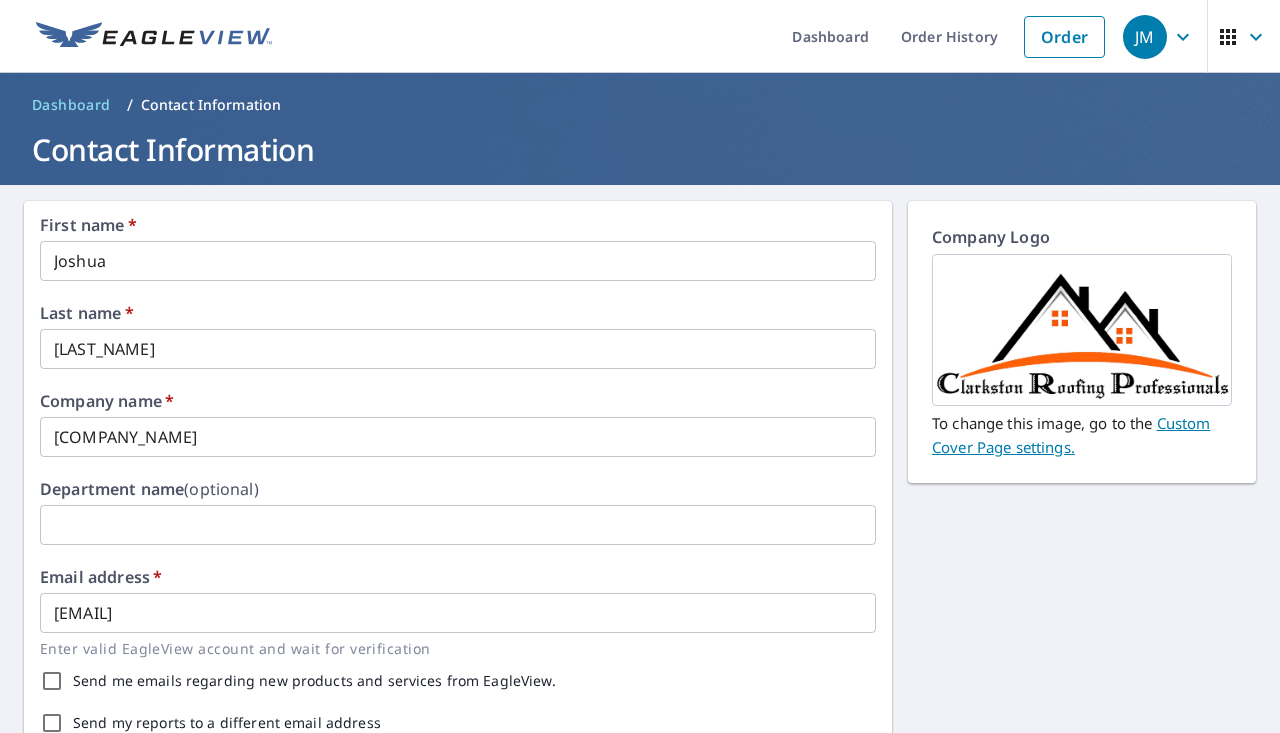 click on "JM" at bounding box center [1145, 37] 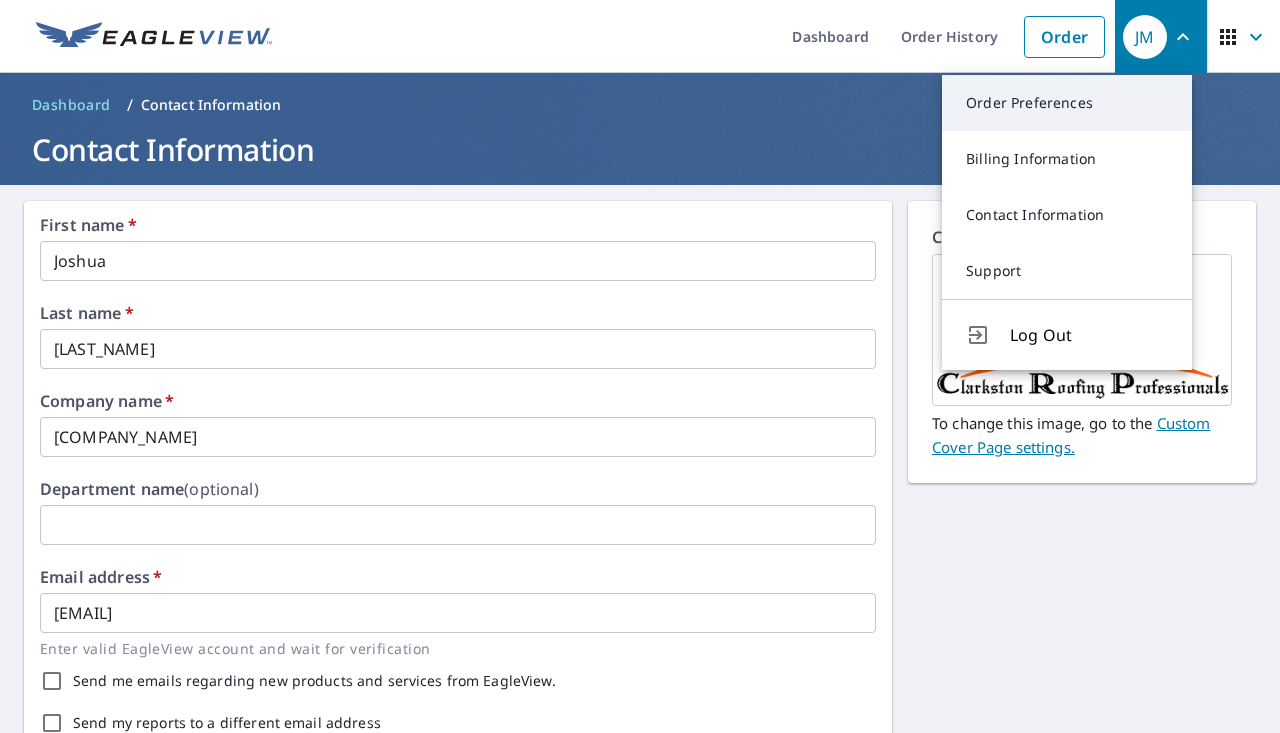 click on "Order Preferences" at bounding box center [1067, 103] 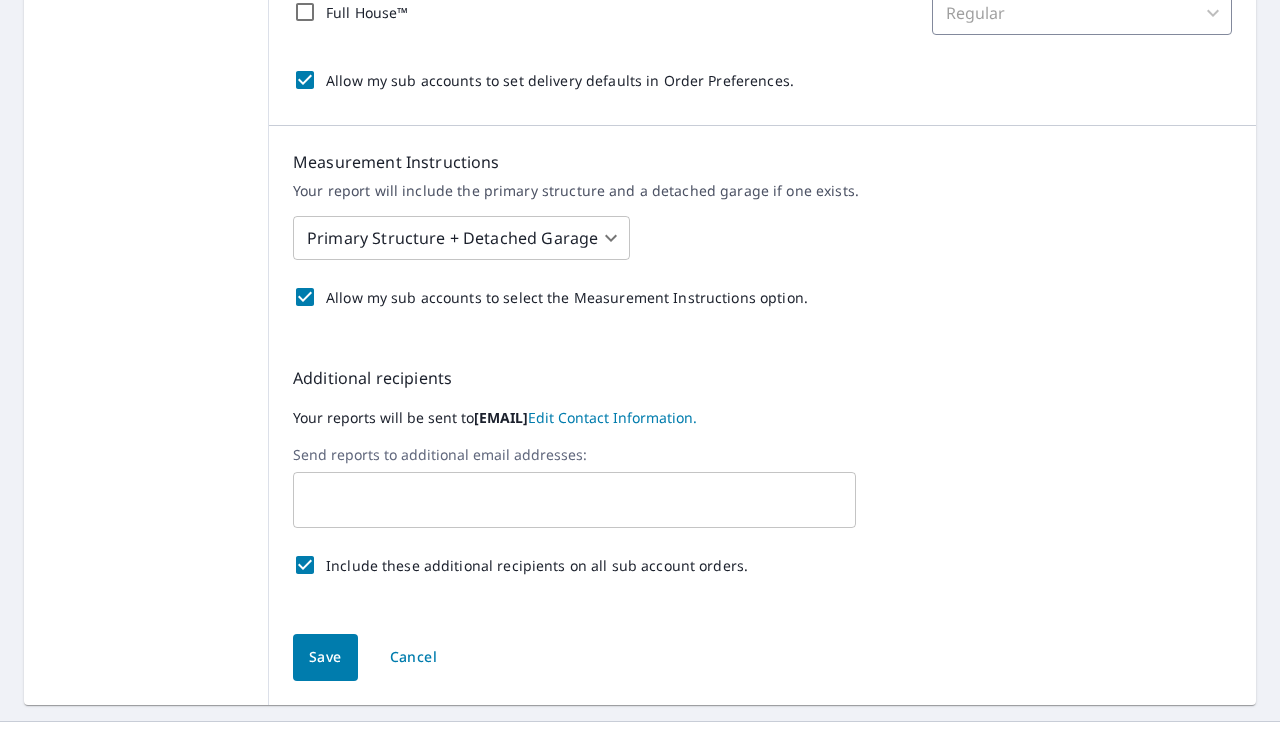 scroll, scrollTop: 730, scrollLeft: 0, axis: vertical 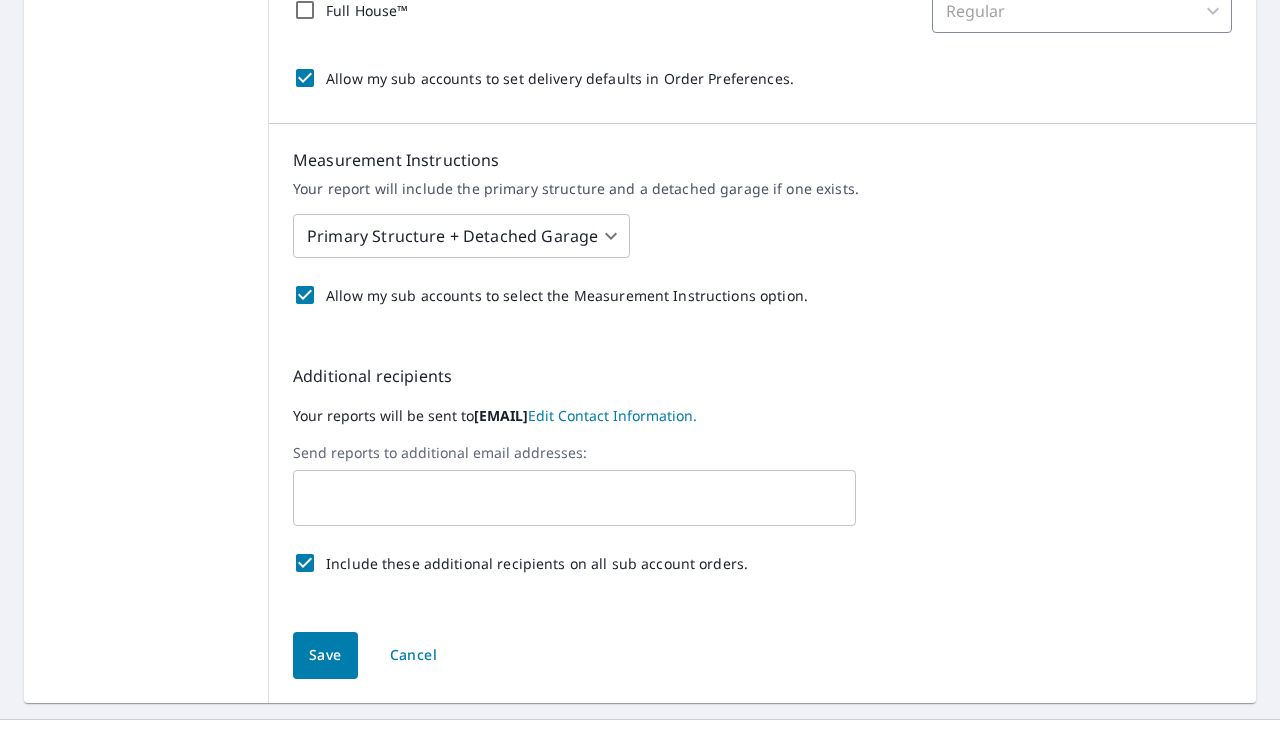 click on "Edit Contact Information." at bounding box center [612, 415] 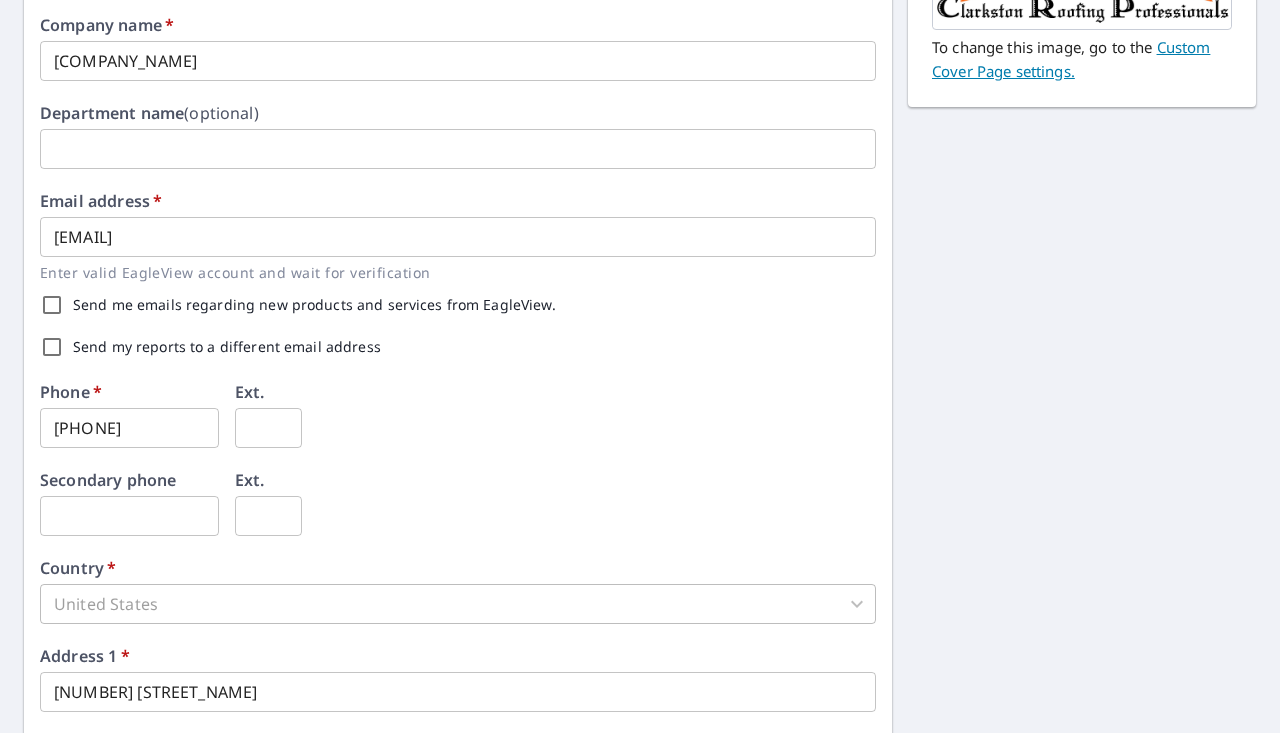 scroll, scrollTop: 674, scrollLeft: 0, axis: vertical 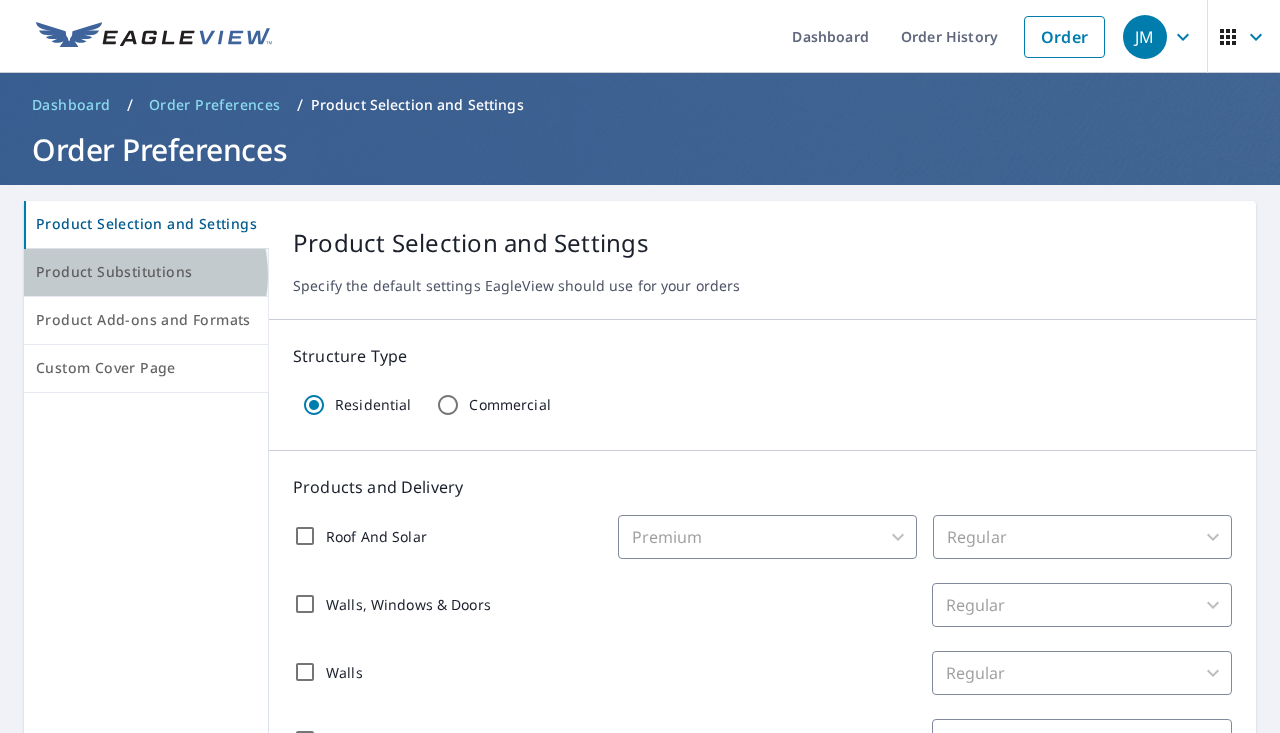 click on "Product Substitutions" at bounding box center [146, 272] 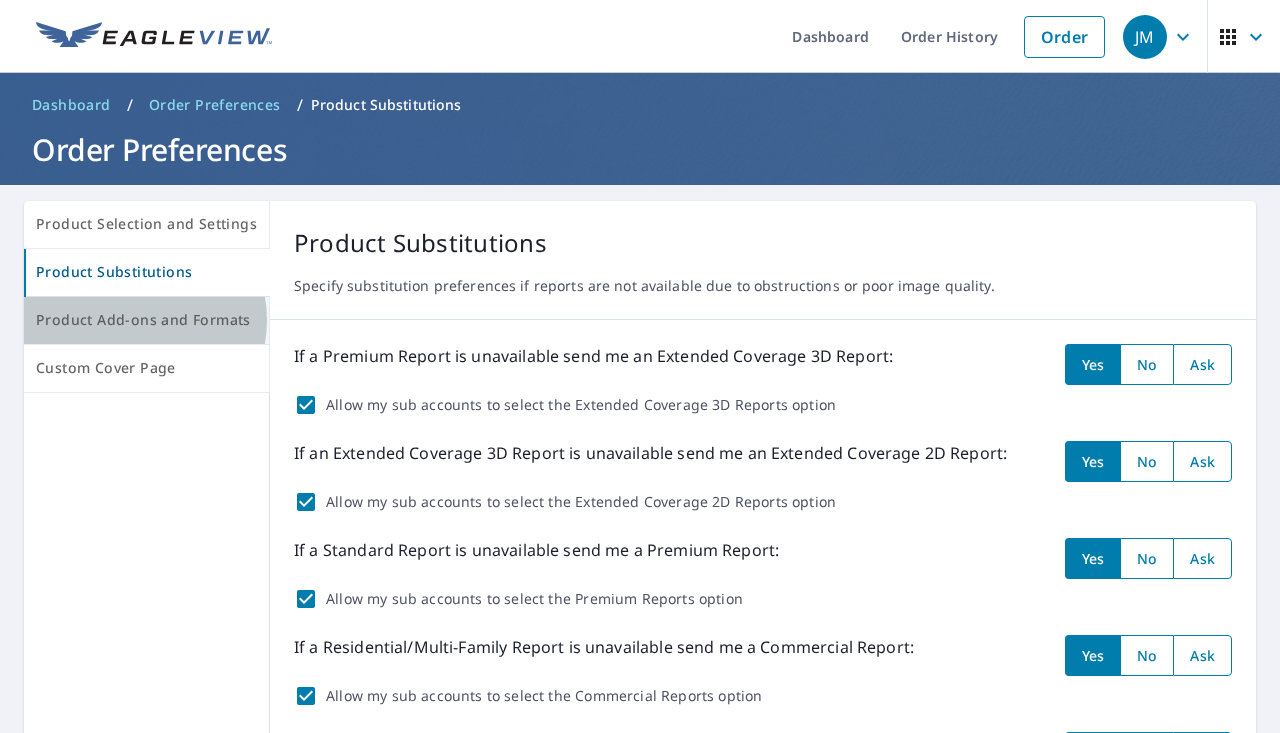 click on "Product Add-ons and Formats" at bounding box center (146, 320) 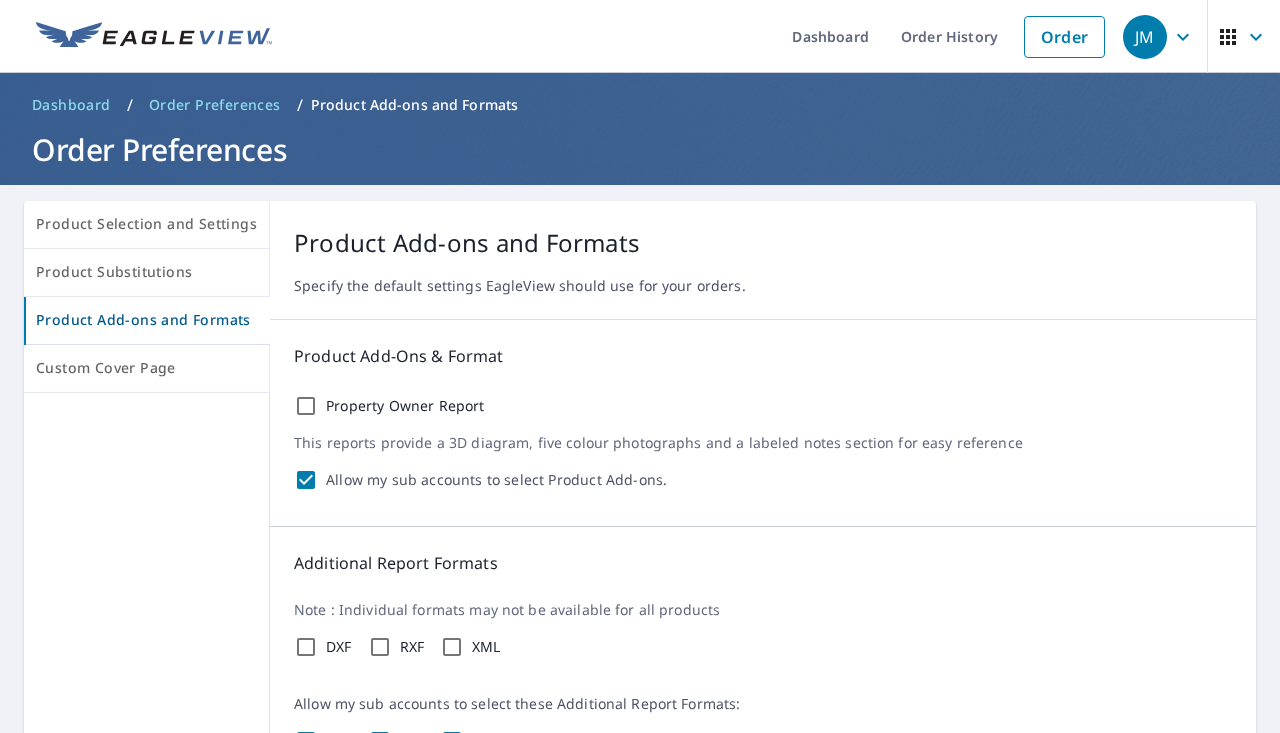 click at bounding box center [147, 638] 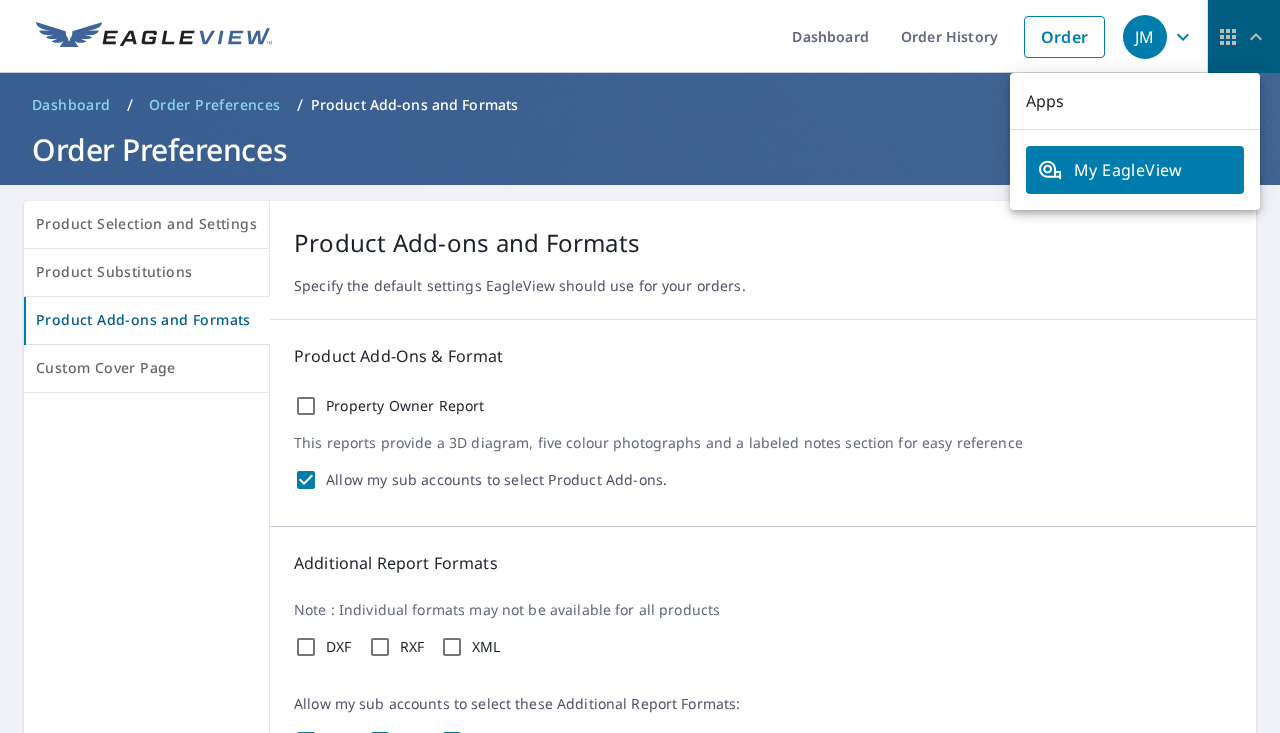 click 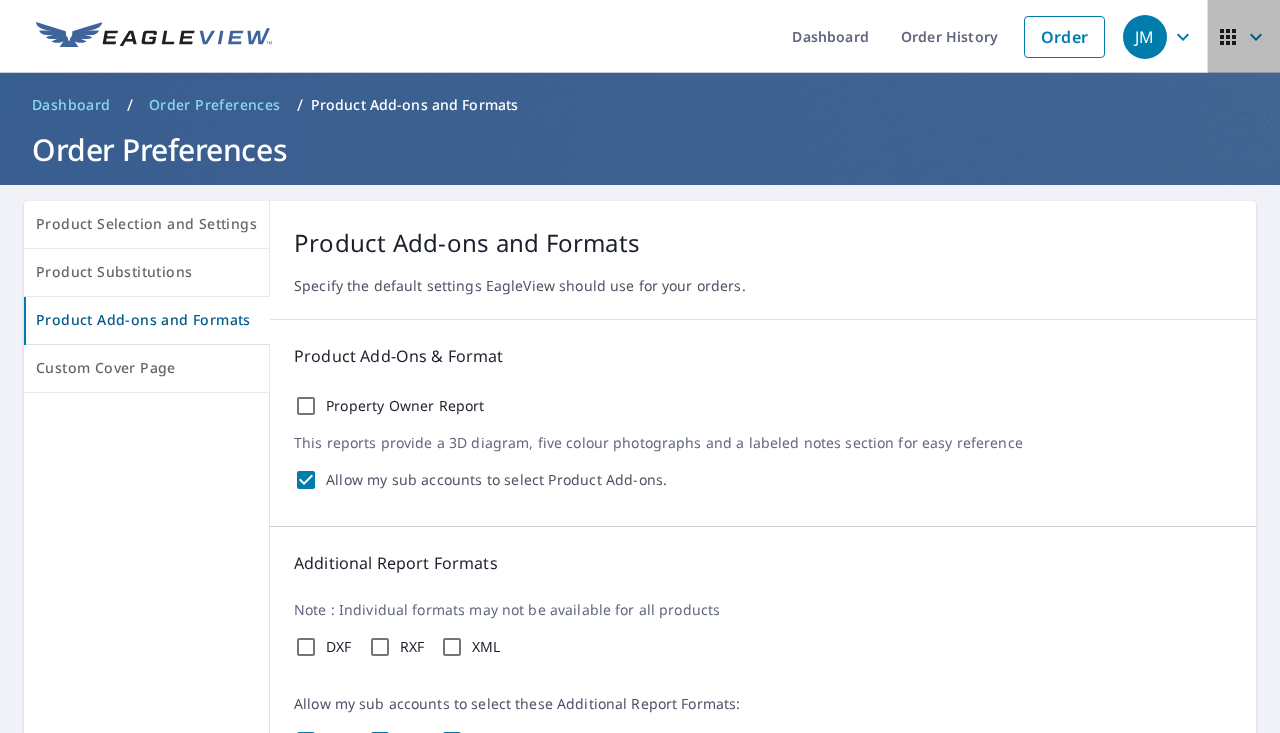 click 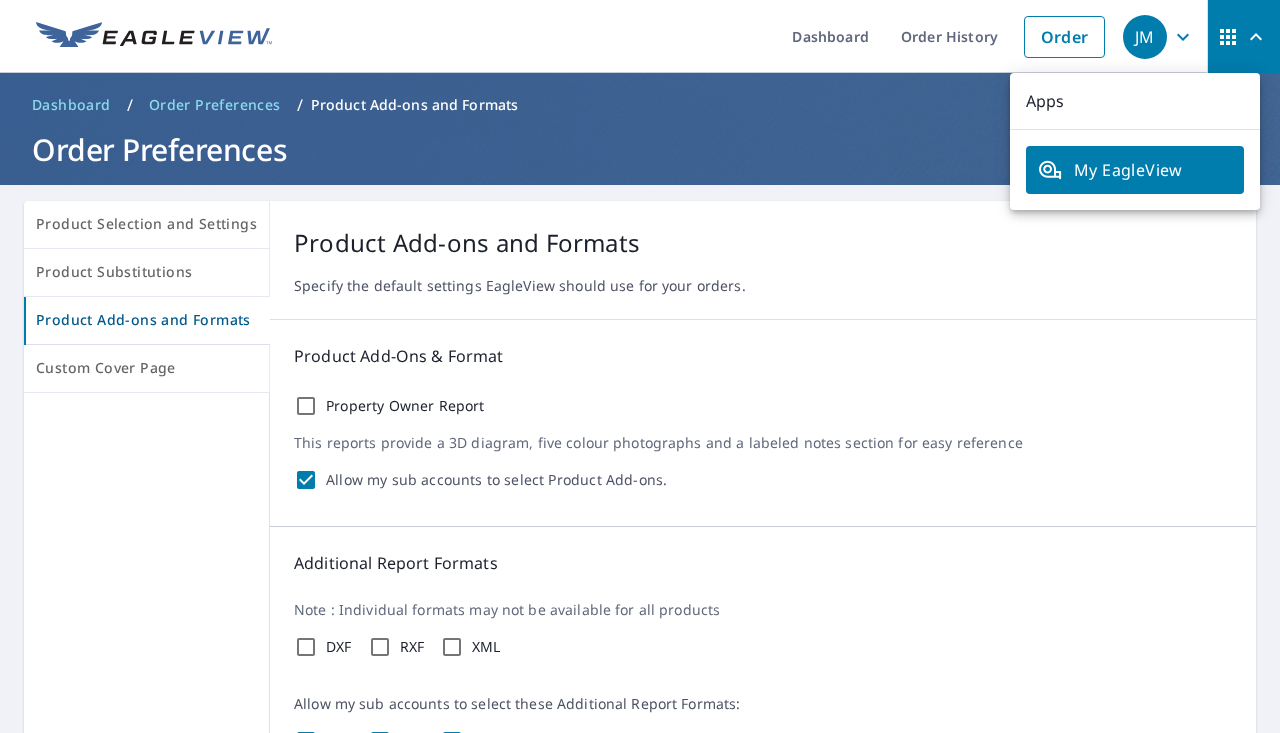 click on "Product Add-ons and Formats Specify the default settings EagleView should use for your orders." at bounding box center [763, 260] 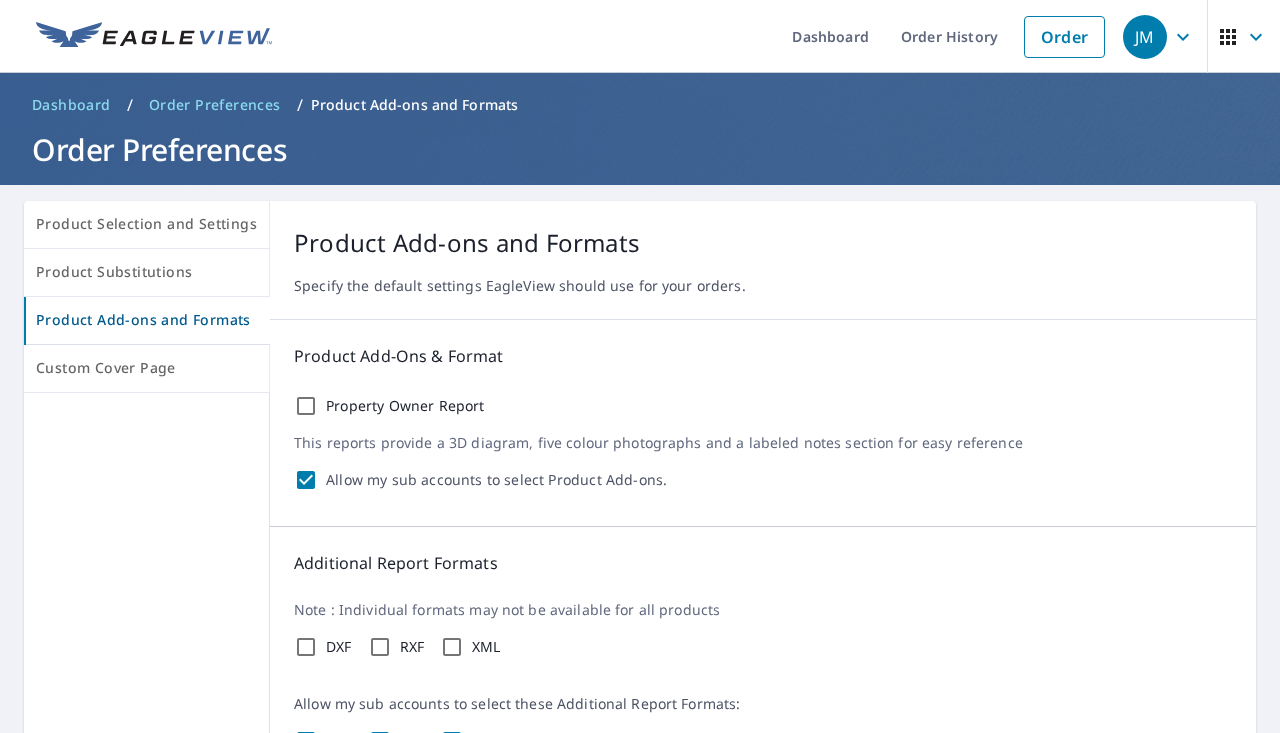 click on "JM" at bounding box center [1145, 37] 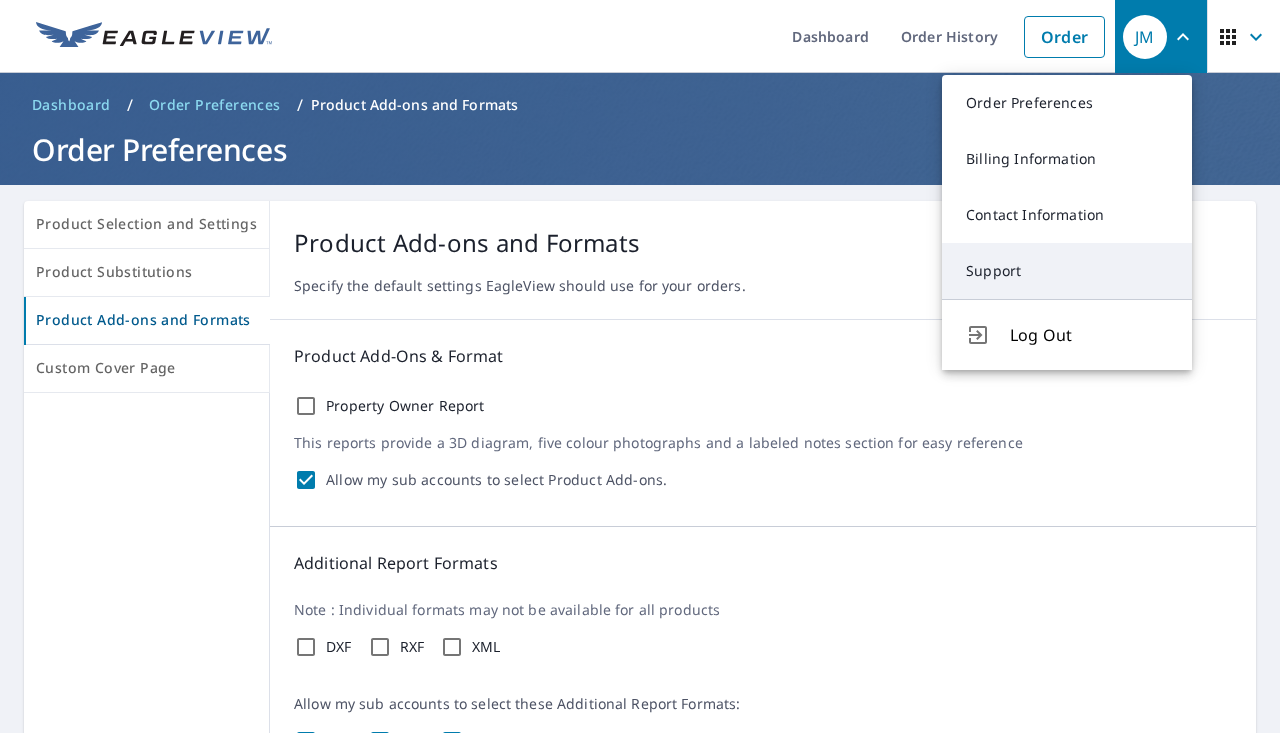 click on "Support" at bounding box center (1067, 271) 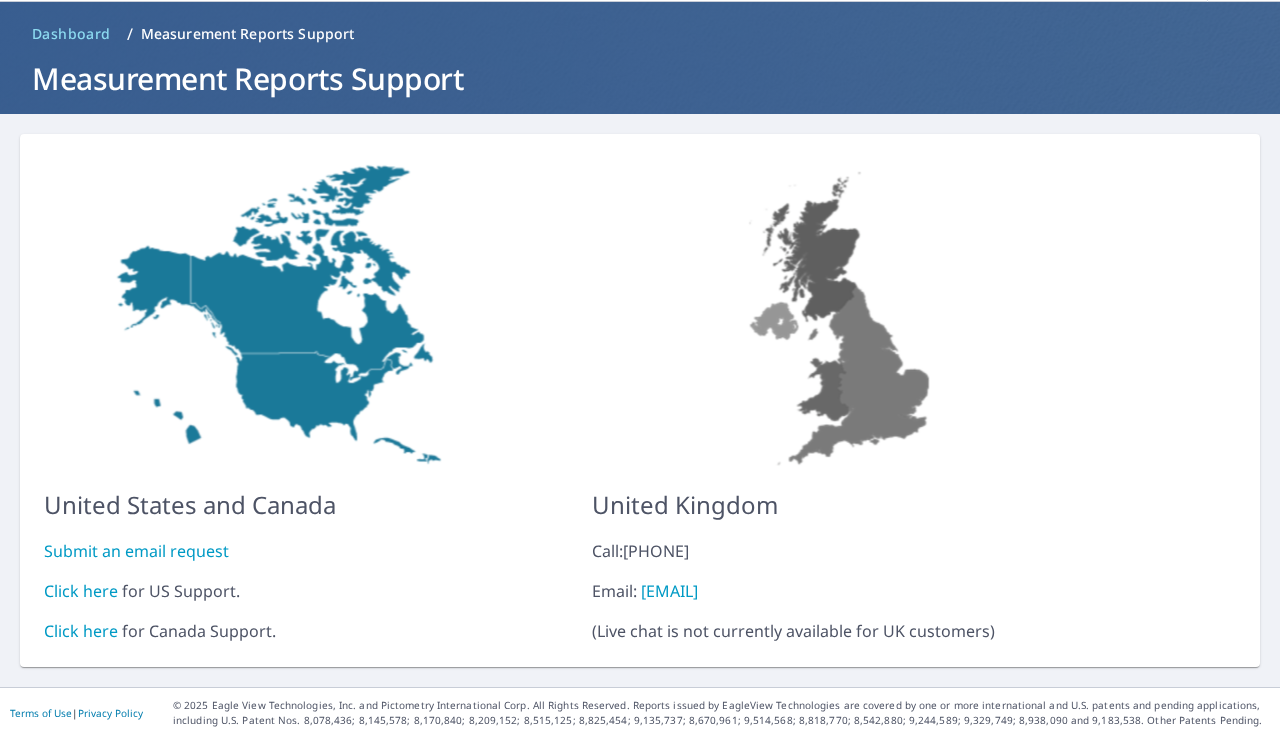 scroll, scrollTop: 75, scrollLeft: 0, axis: vertical 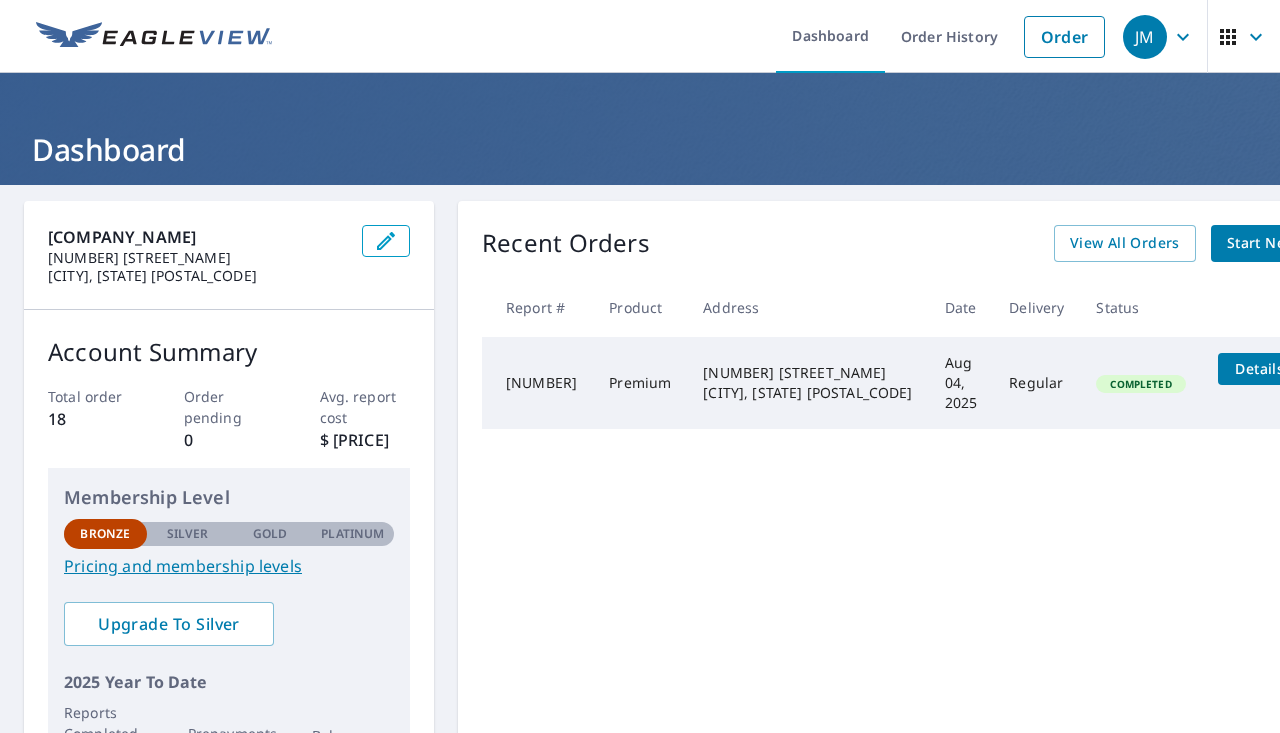 click on "Pricing and membership levels" at bounding box center [229, 566] 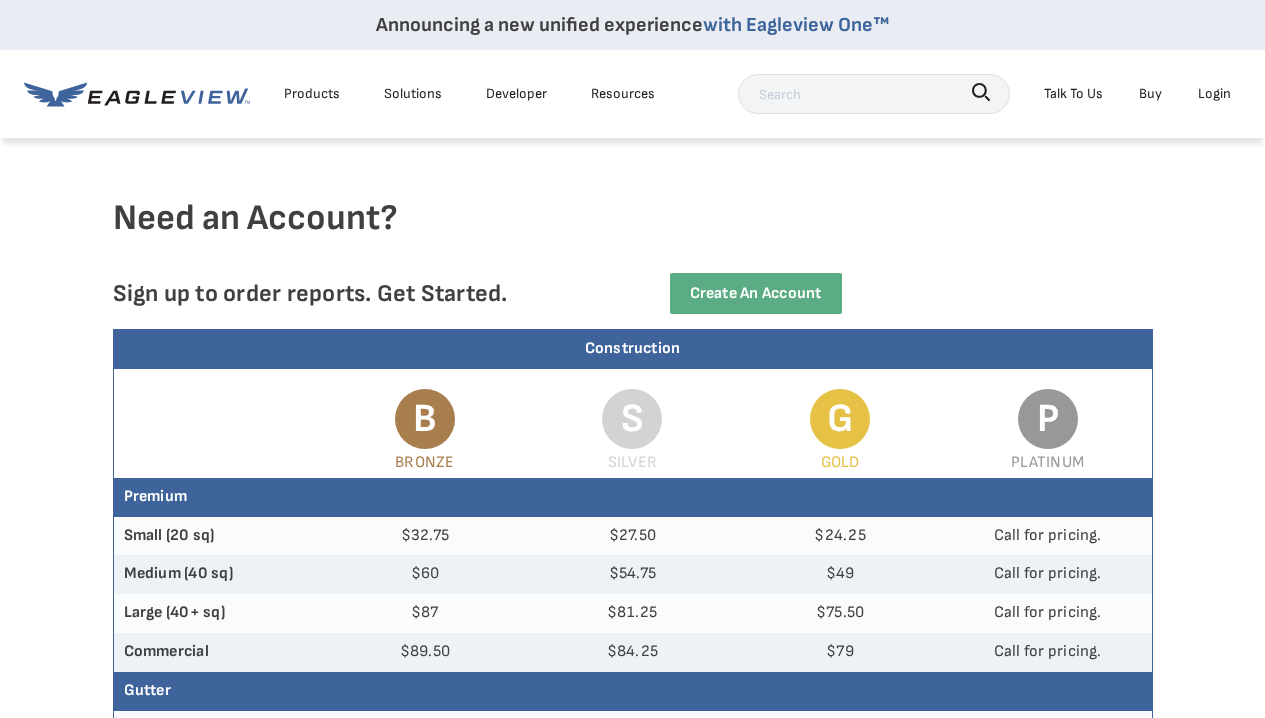 scroll, scrollTop: 0, scrollLeft: 0, axis: both 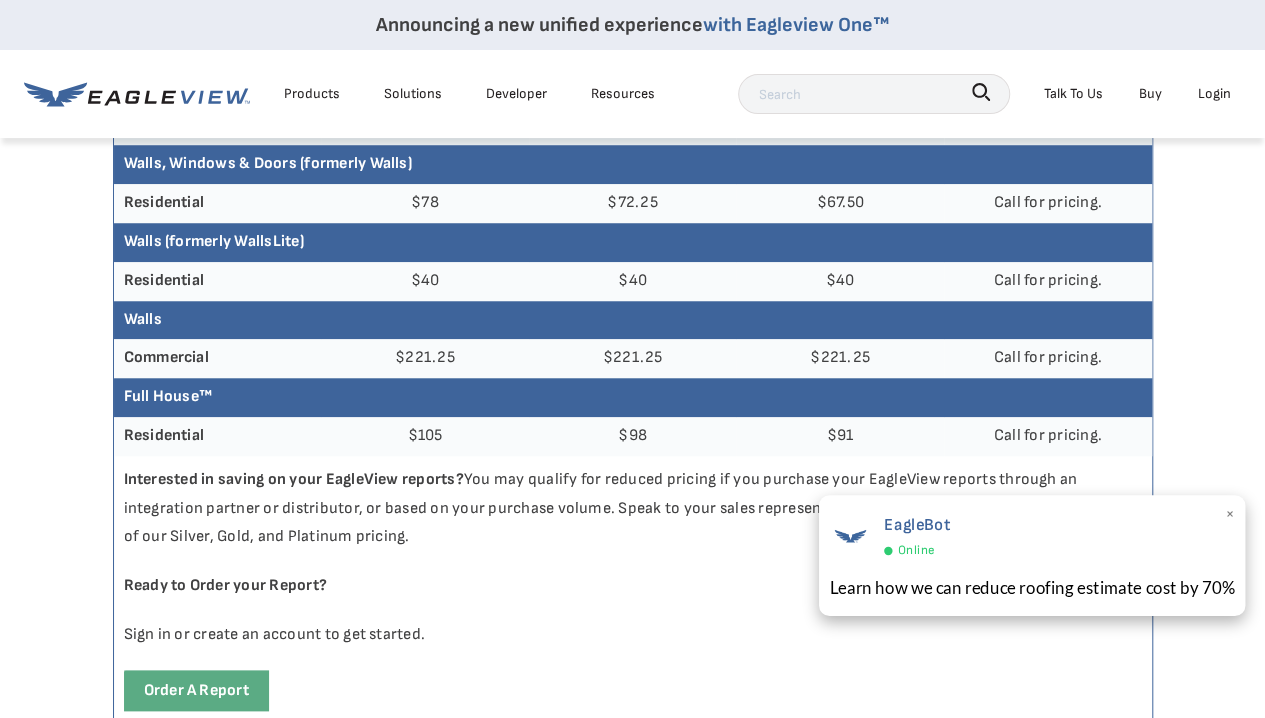 click on "×" at bounding box center [1229, 516] 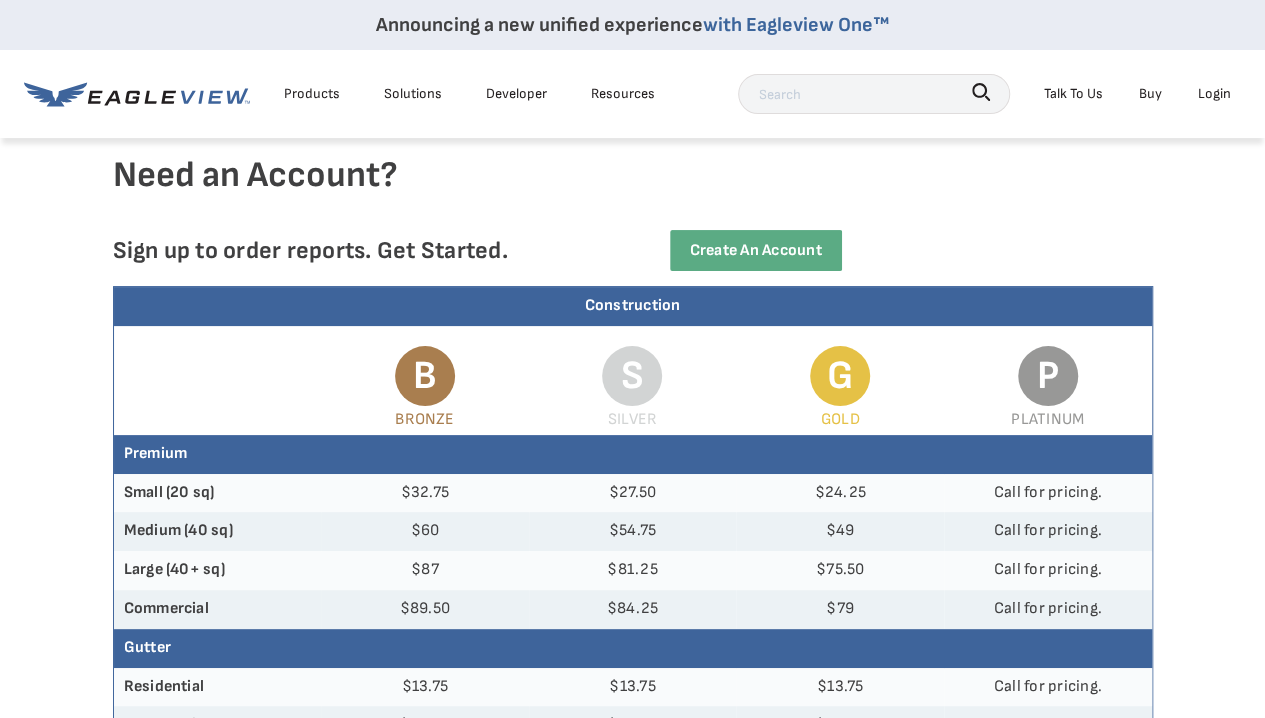 scroll, scrollTop: 0, scrollLeft: 0, axis: both 